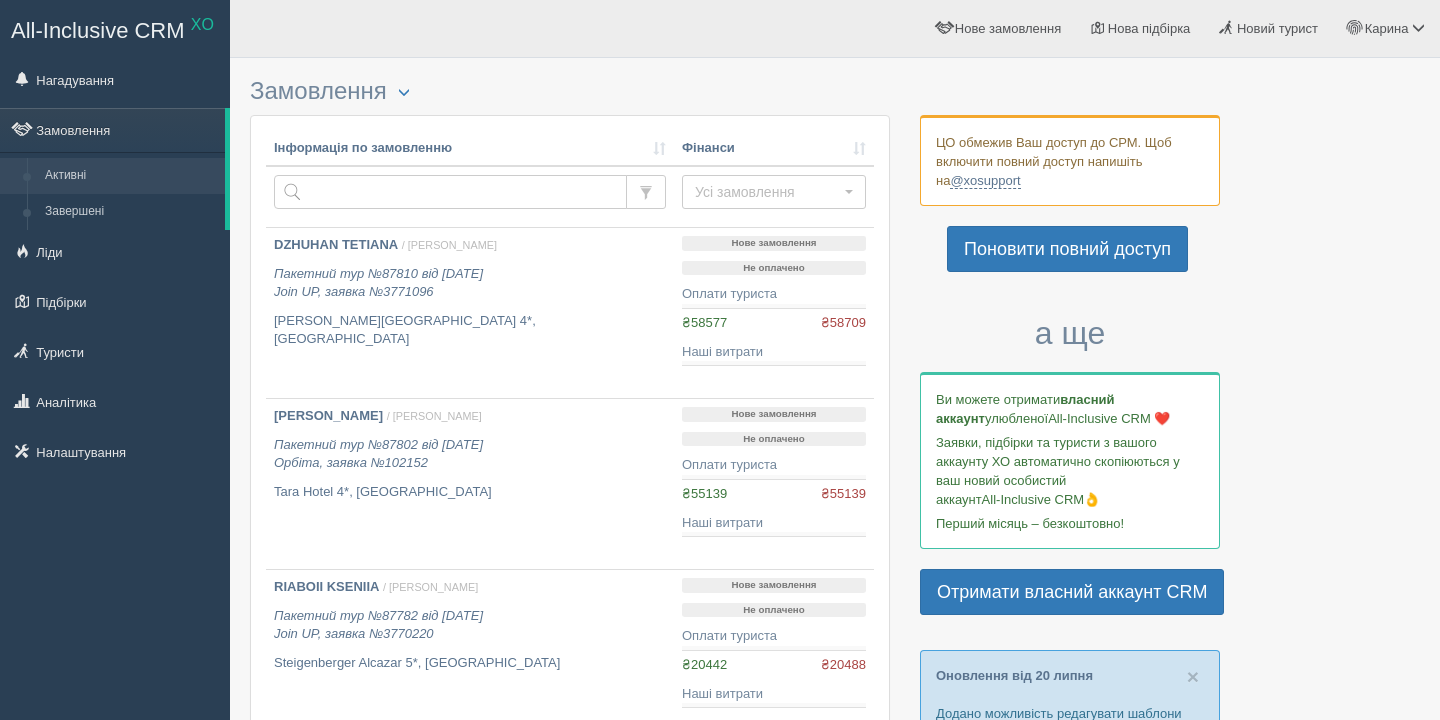 scroll, scrollTop: 0, scrollLeft: 0, axis: both 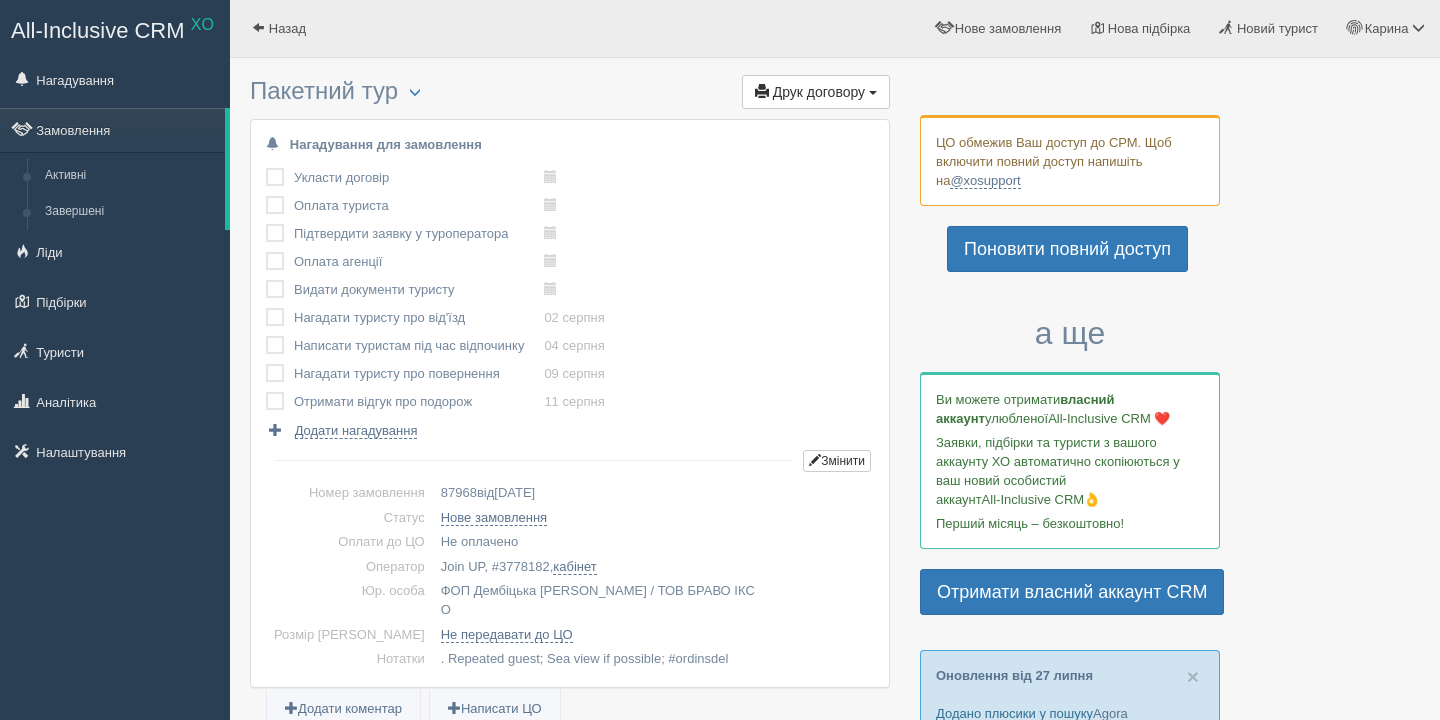 click at bounding box center (835, 39) 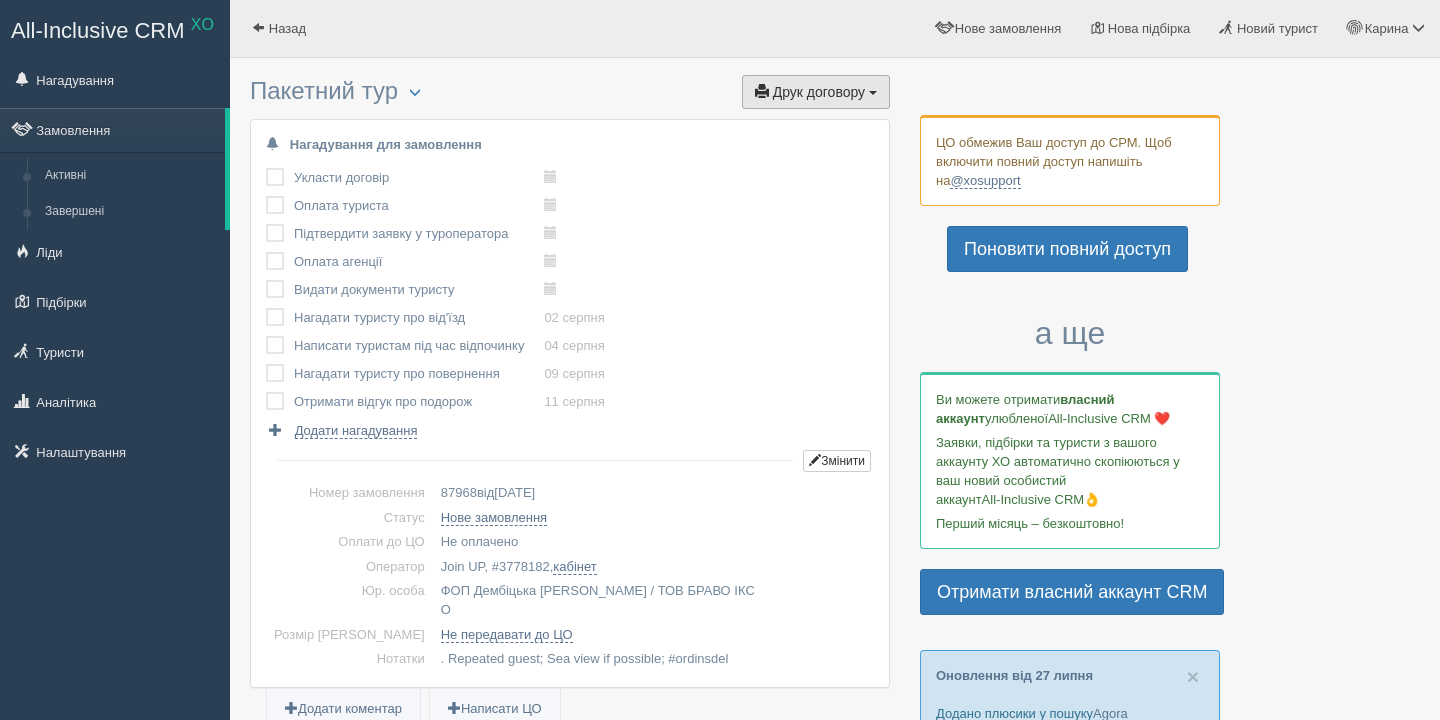 click on "Друк договору
Друк" at bounding box center [816, 92] 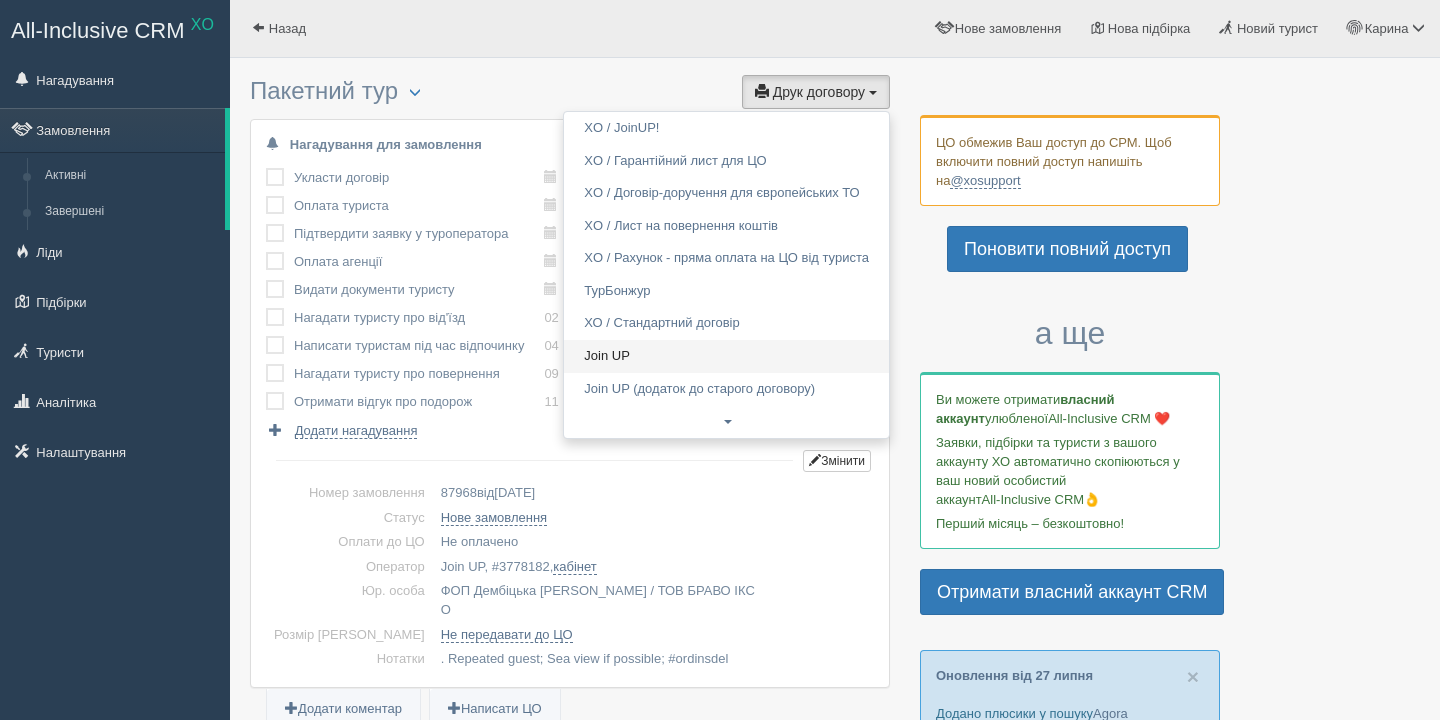 click on "Join UP" at bounding box center (726, 356) 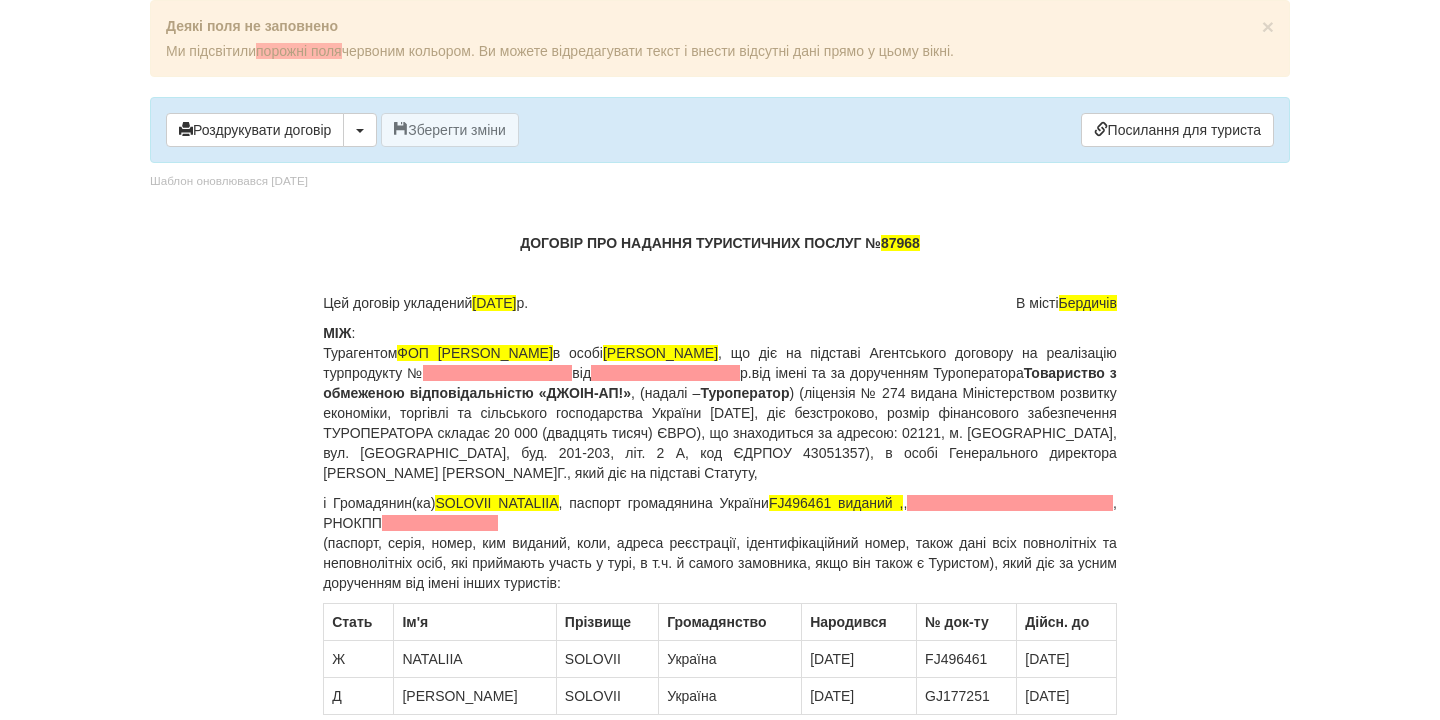 scroll, scrollTop: 0, scrollLeft: 0, axis: both 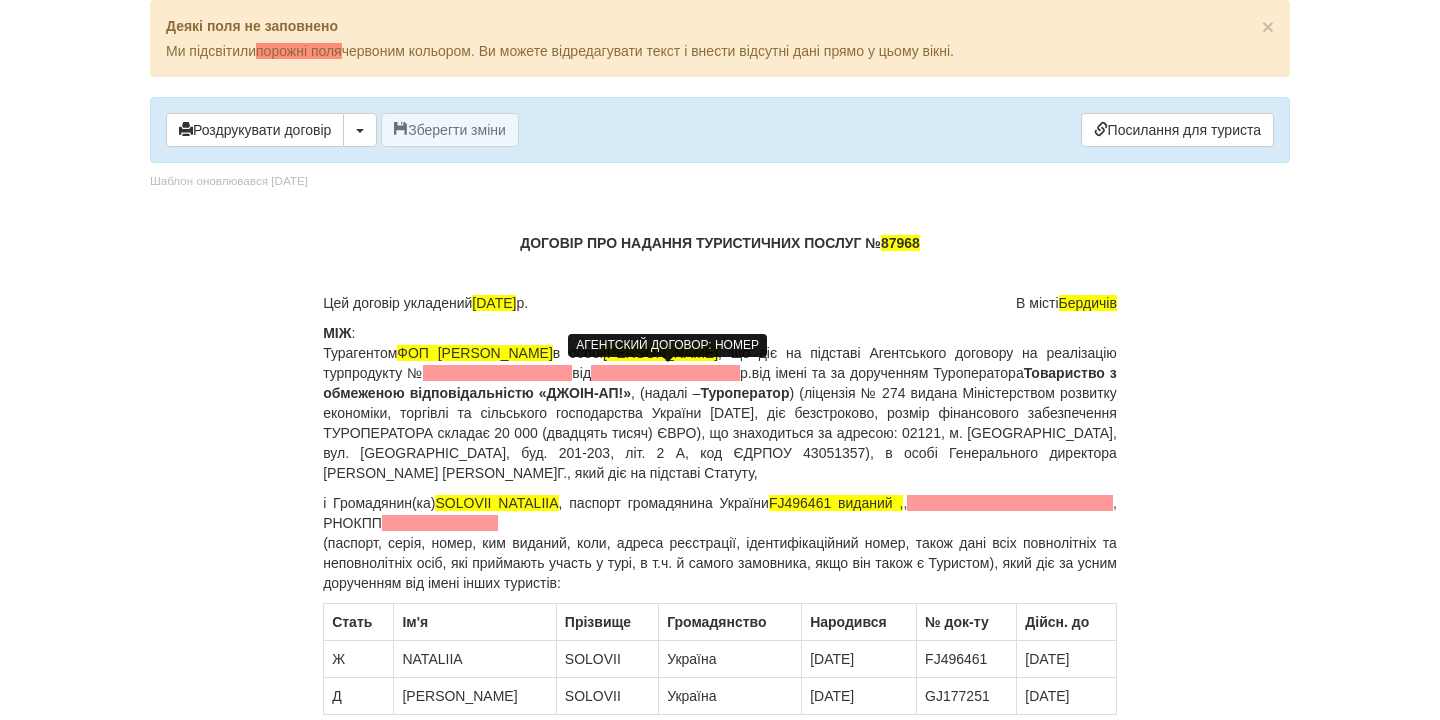 click at bounding box center (497, 373) 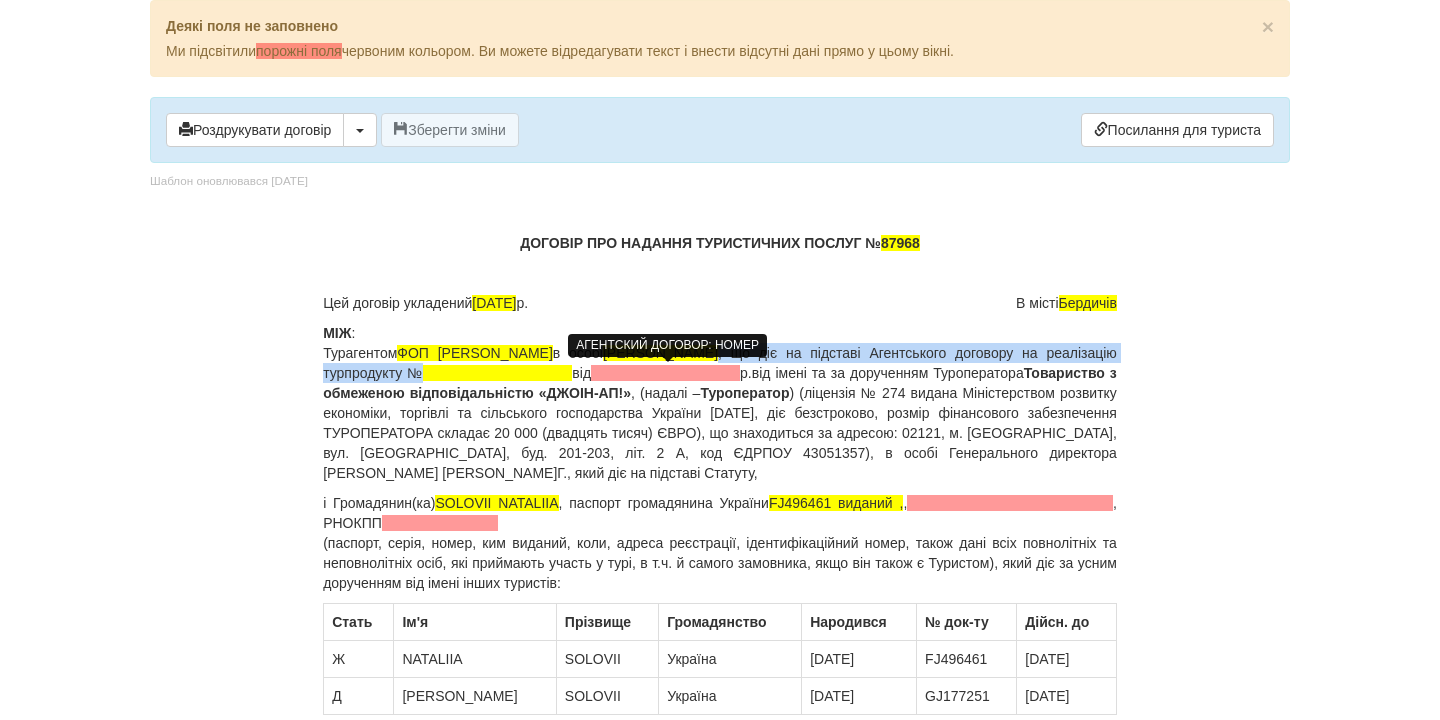 type 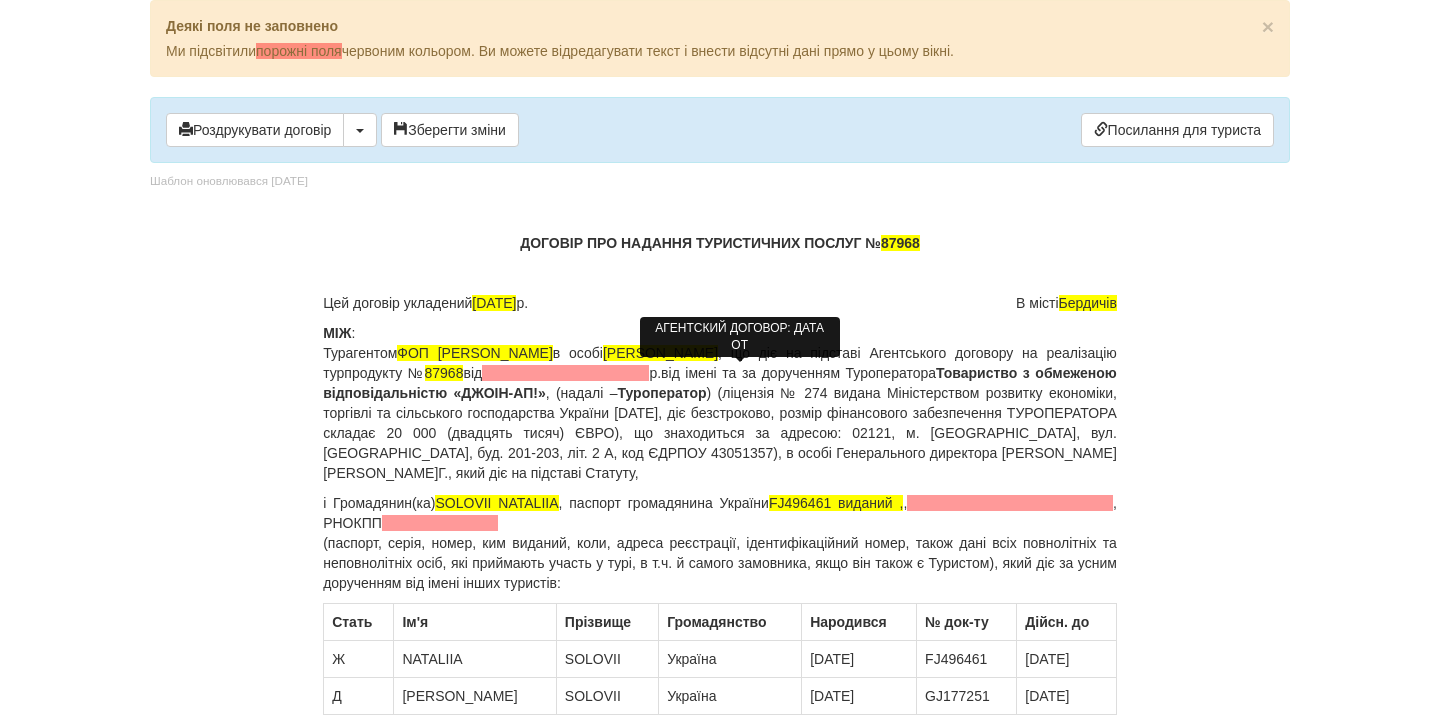 click at bounding box center (565, 373) 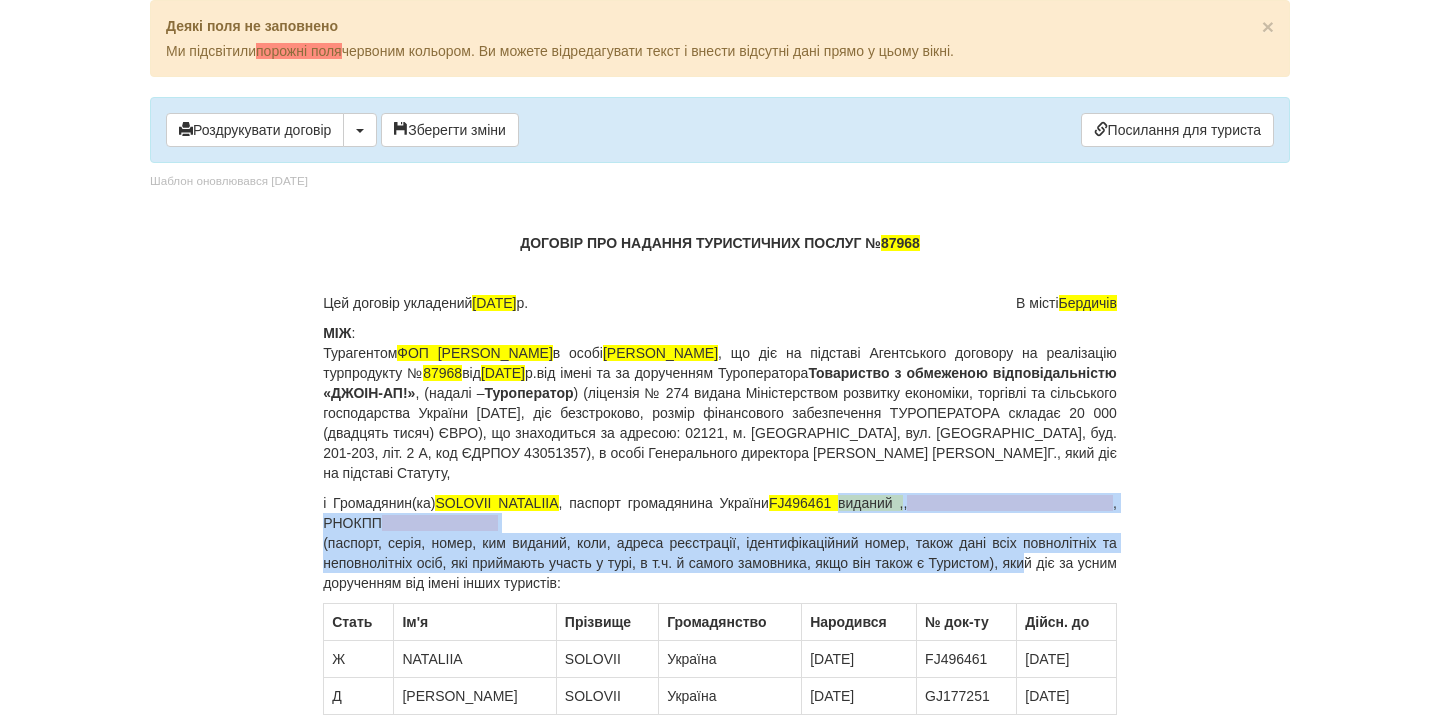 drag, startPoint x: 848, startPoint y: 507, endPoint x: 1053, endPoint y: 564, distance: 212.77689 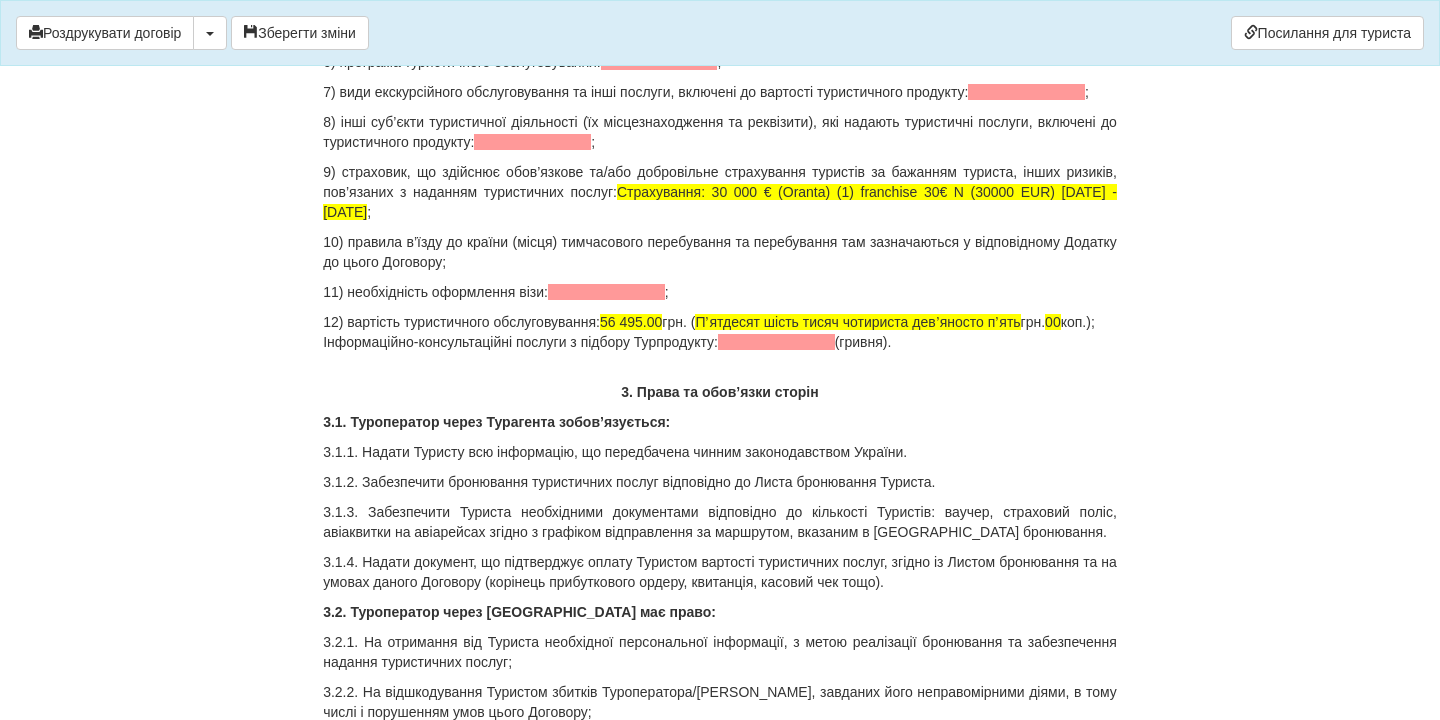 scroll, scrollTop: 1963, scrollLeft: 0, axis: vertical 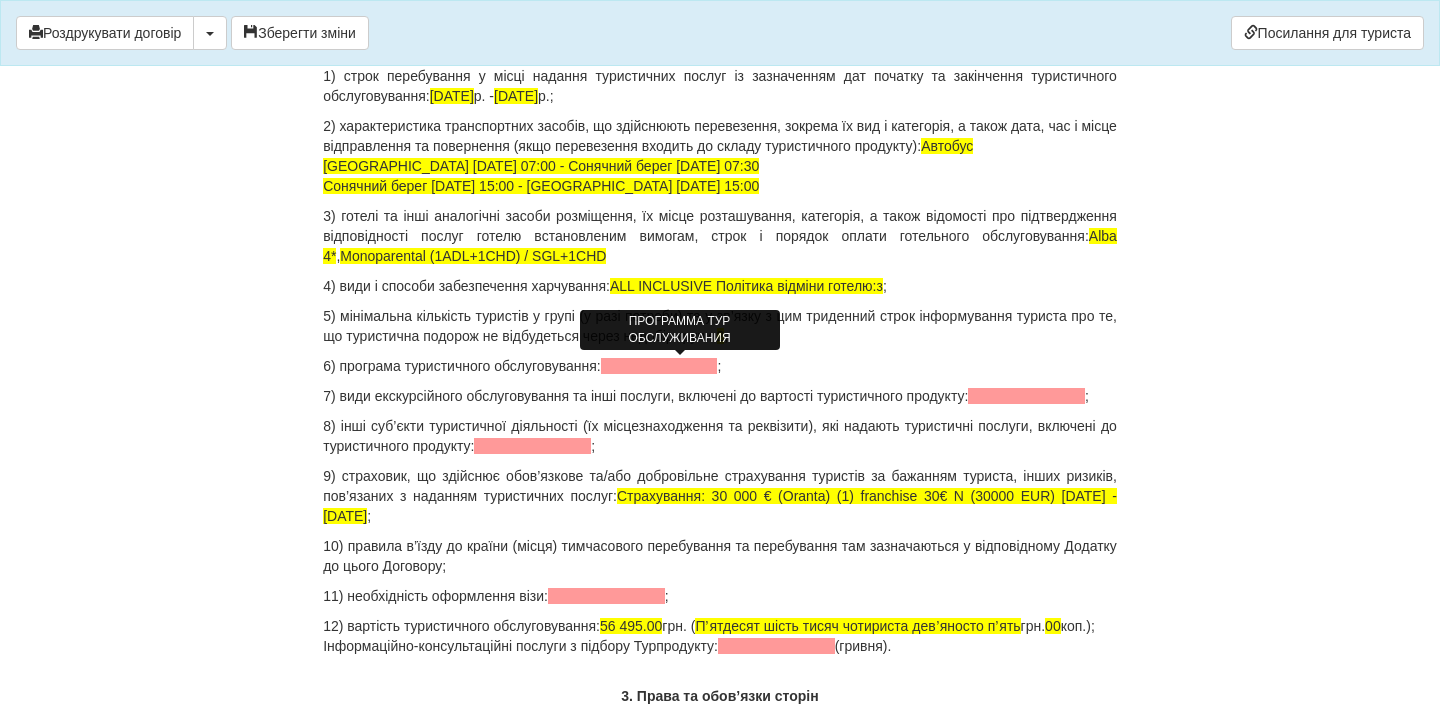 click at bounding box center (659, 366) 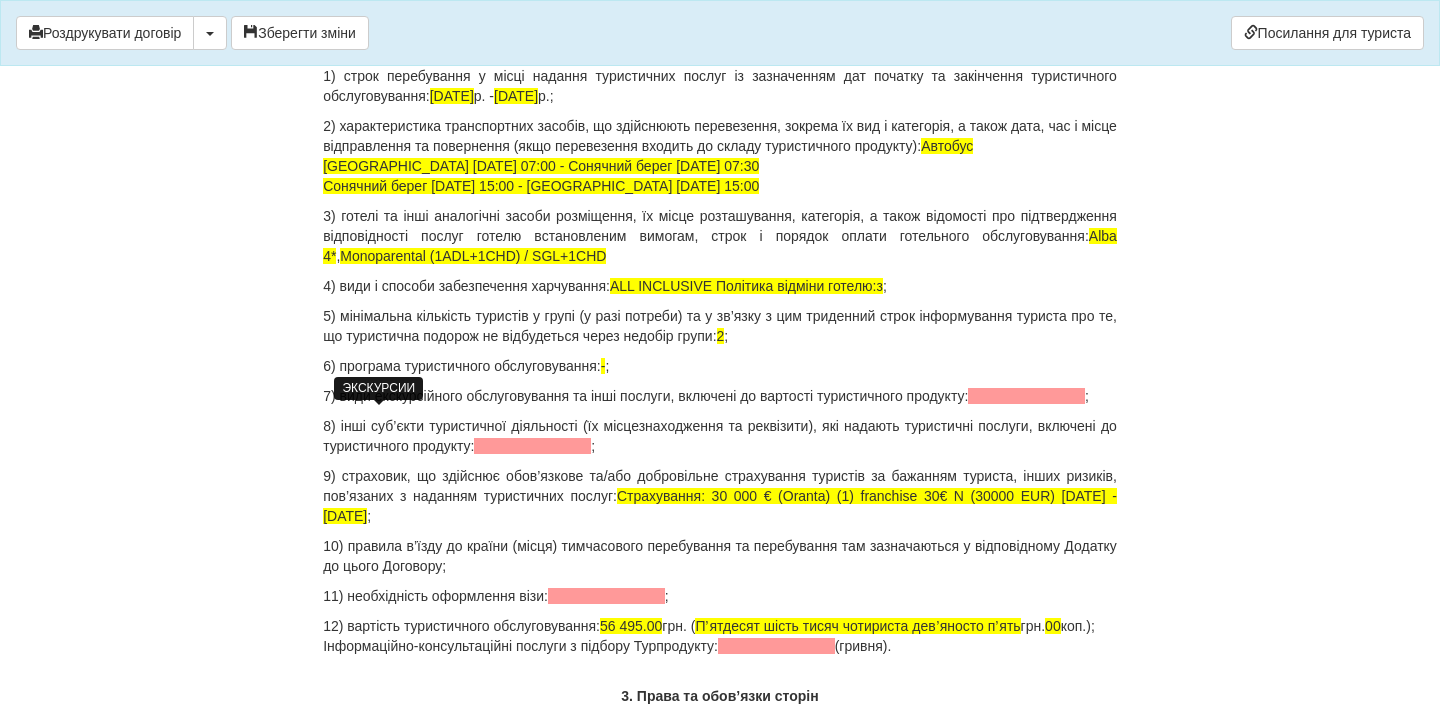click at bounding box center (1026, 396) 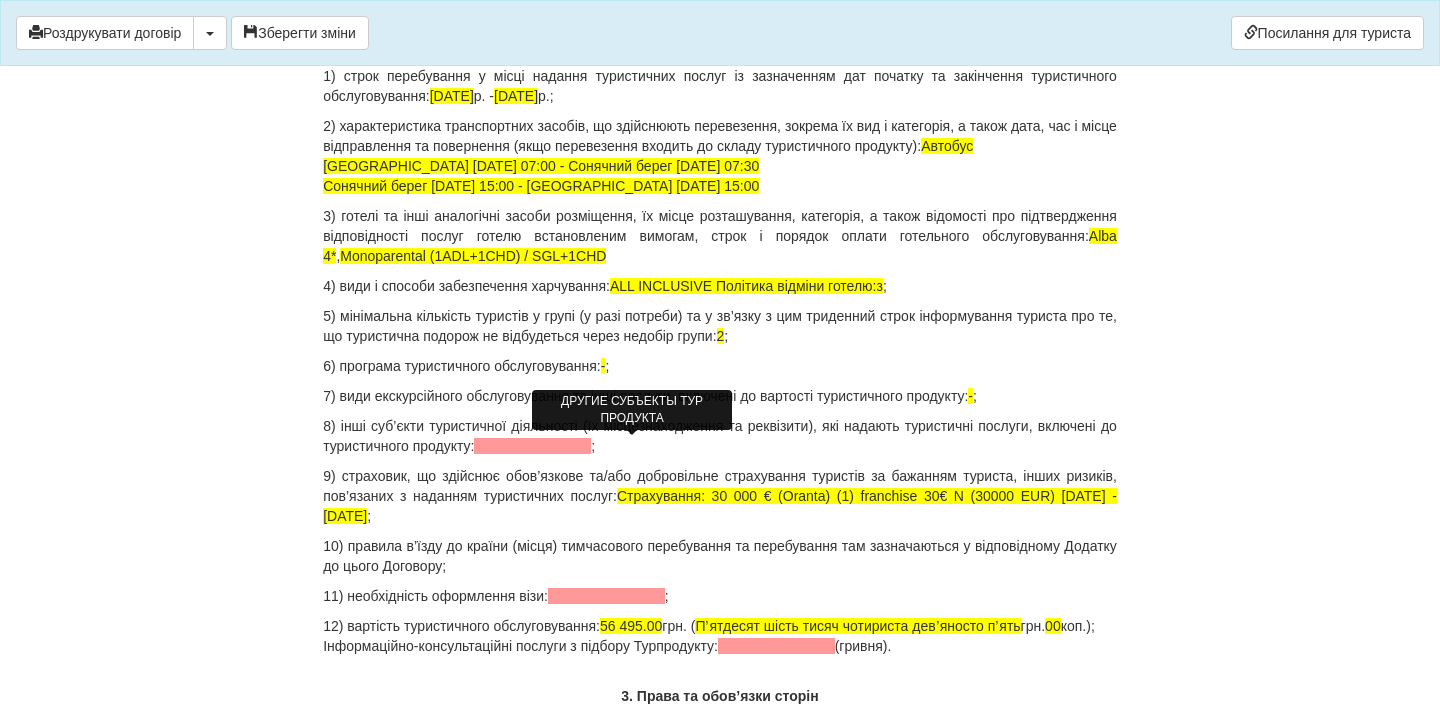 click at bounding box center (532, 446) 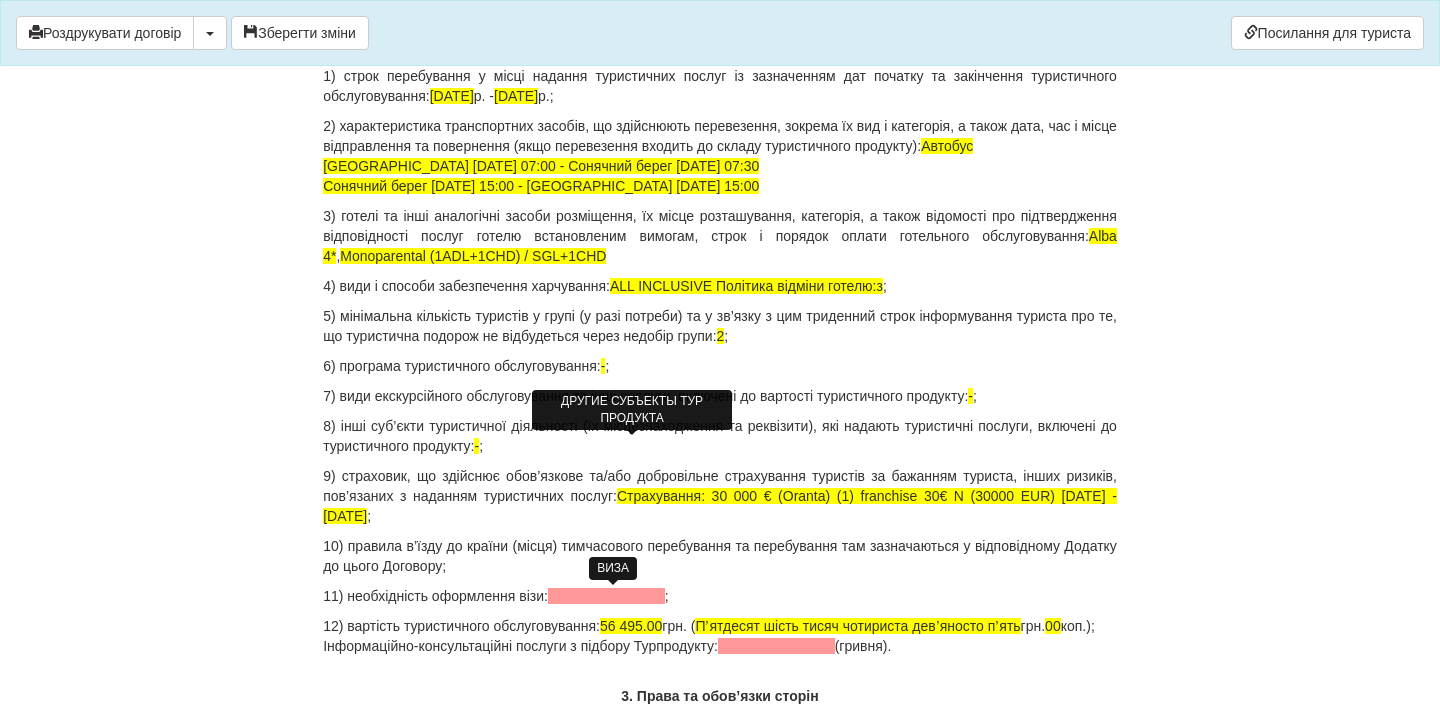 click at bounding box center (606, 596) 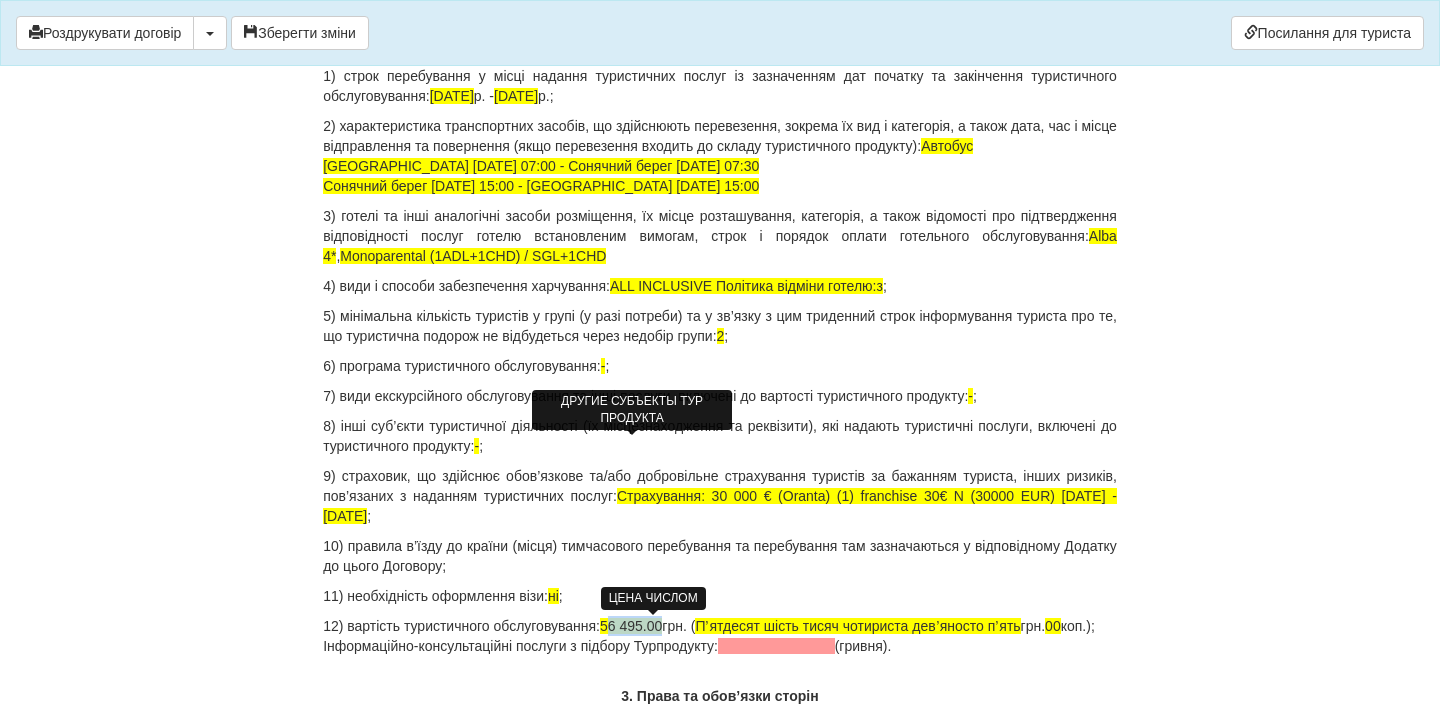 drag, startPoint x: 628, startPoint y: 626, endPoint x: 684, endPoint y: 629, distance: 56.0803 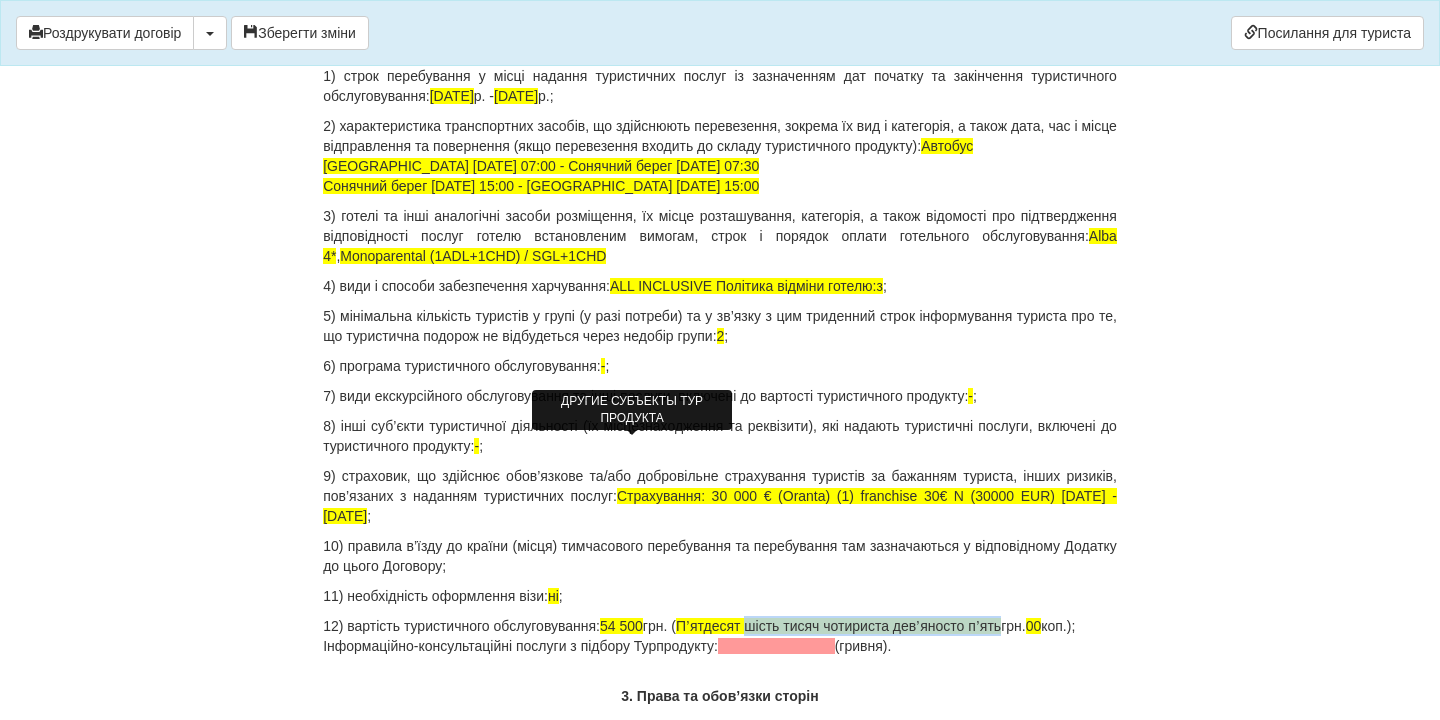 drag, startPoint x: 788, startPoint y: 627, endPoint x: 1060, endPoint y: 628, distance: 272.00183 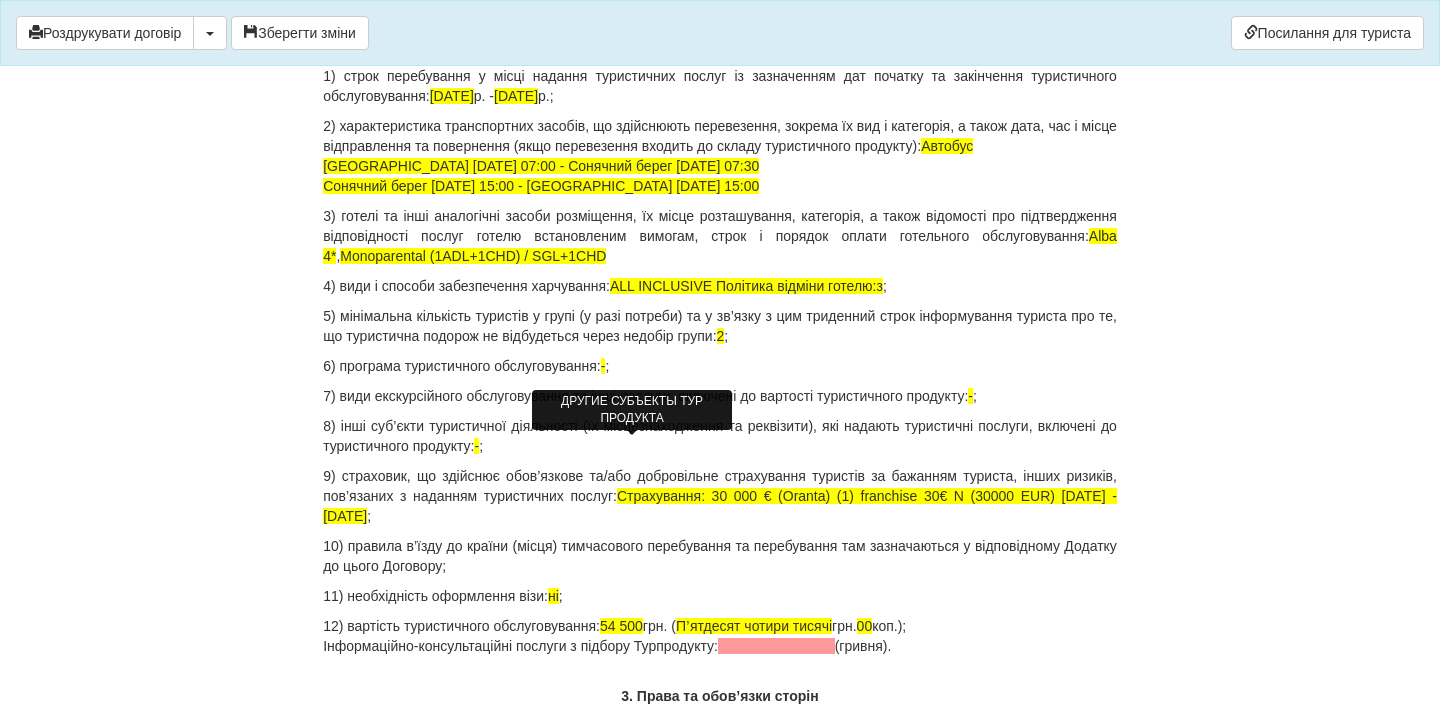 drag, startPoint x: 936, startPoint y: 648, endPoint x: 300, endPoint y: 651, distance: 636.0071 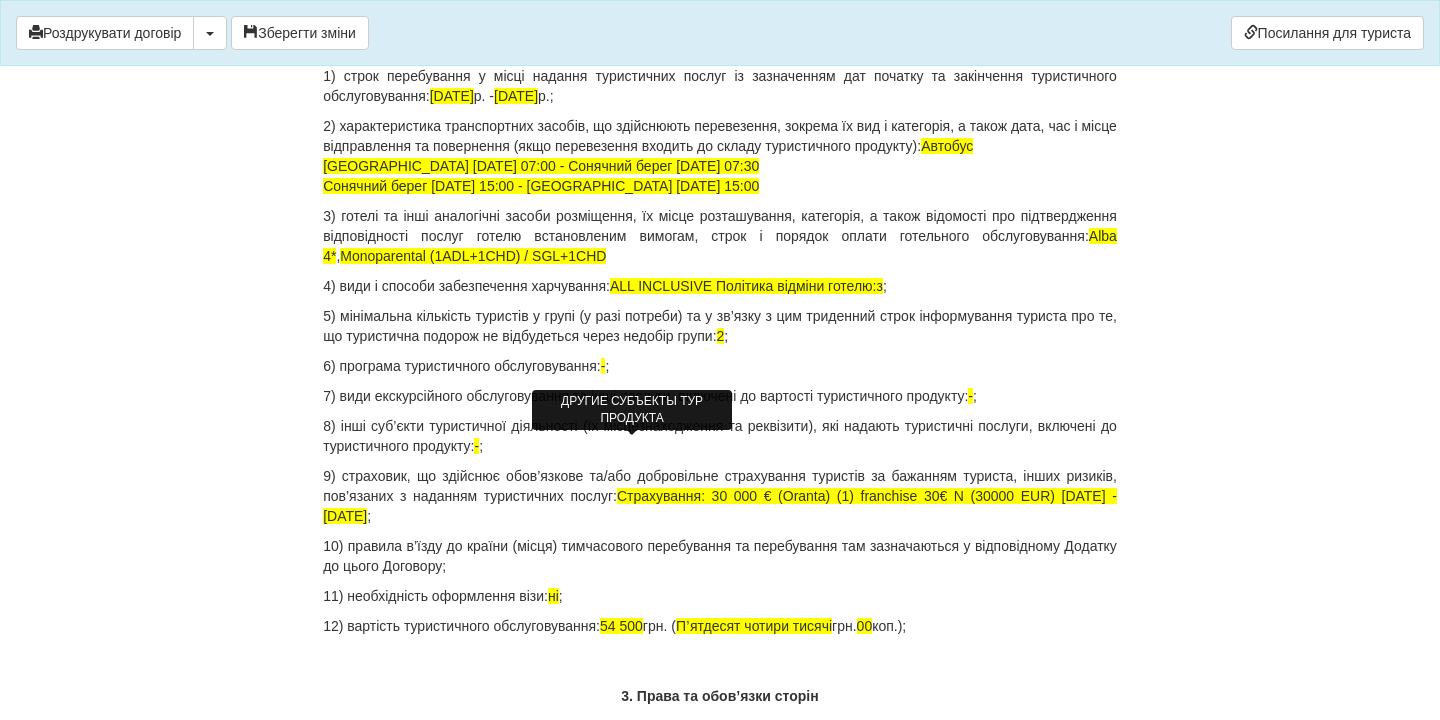 click on "12) вартість туристичного обслуговування:  54 500  грн. ( Пʼятдесят чотири тисячі  грн.  00  коп.);" at bounding box center (720, 636) 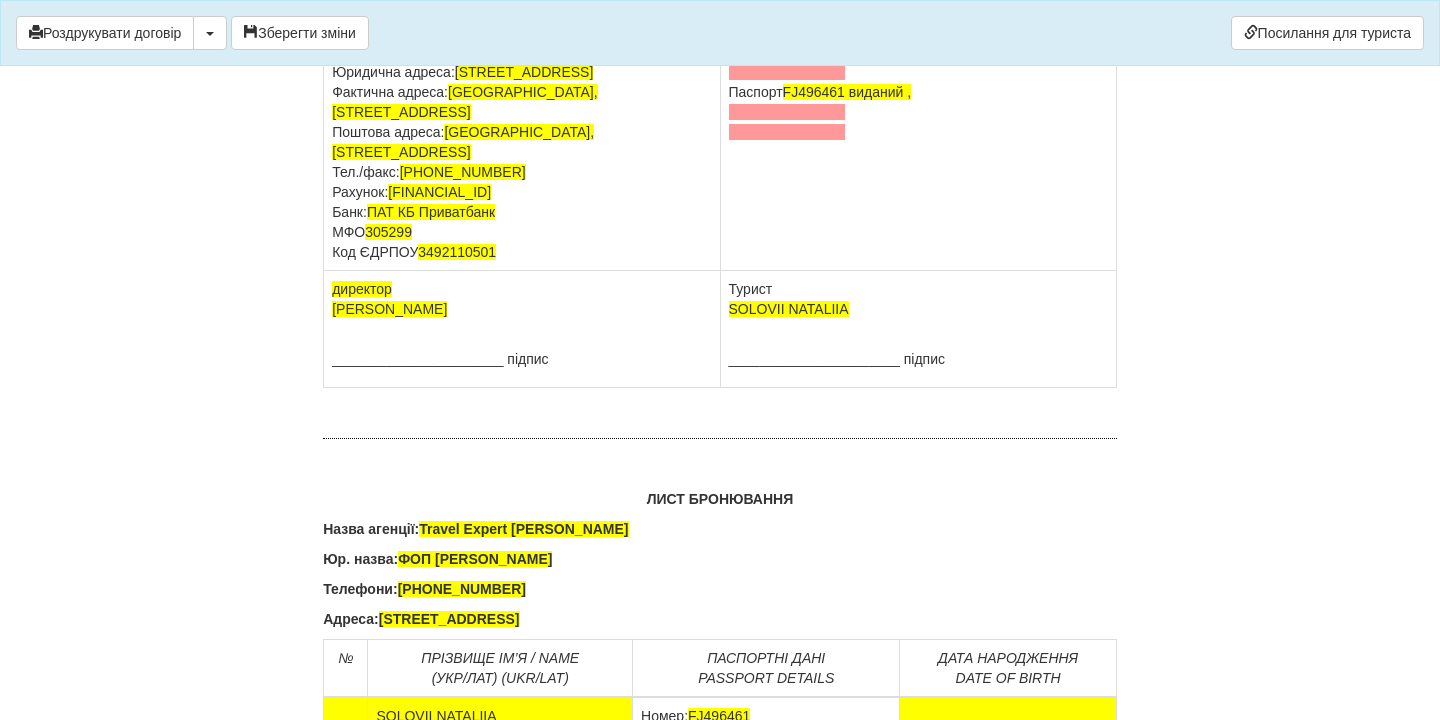 scroll, scrollTop: 12652, scrollLeft: 0, axis: vertical 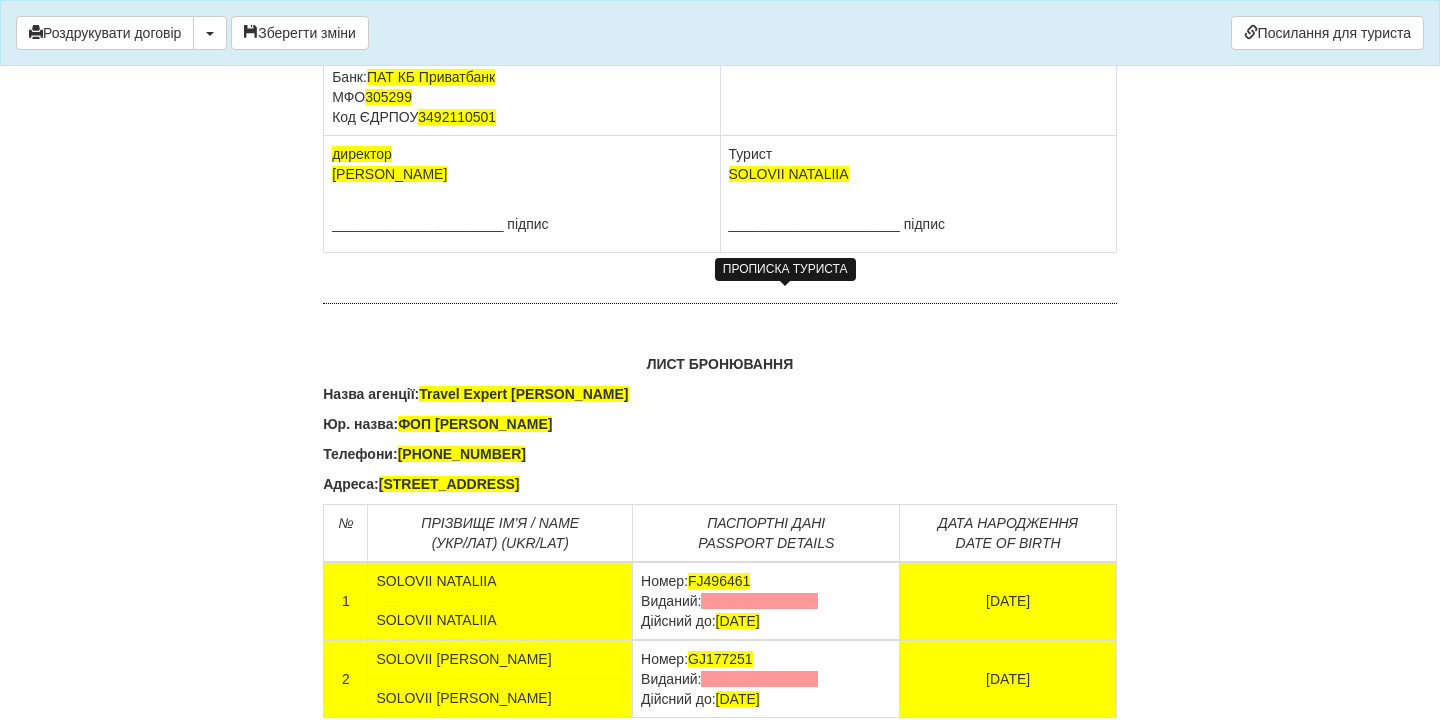 click at bounding box center (787, -63) 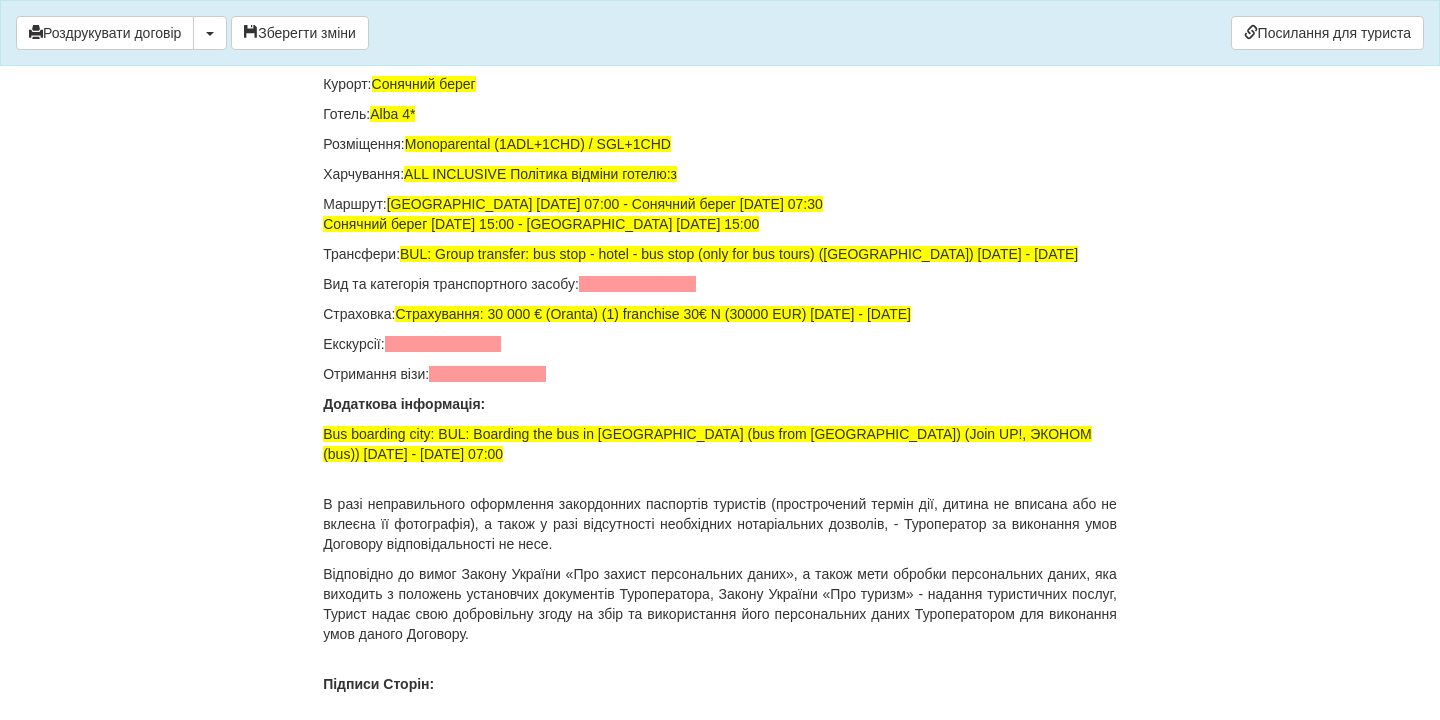 scroll, scrollTop: 13430, scrollLeft: 0, axis: vertical 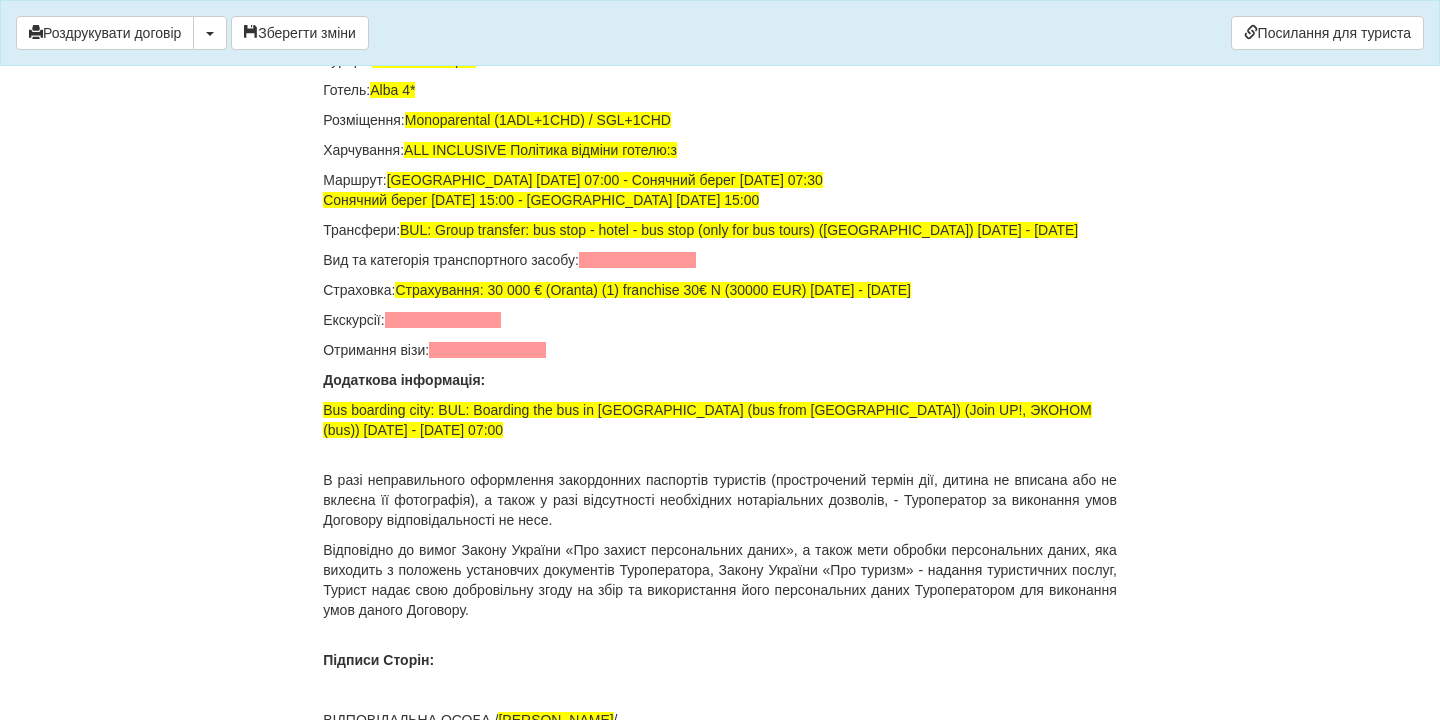 drag, startPoint x: 808, startPoint y: 185, endPoint x: 626, endPoint y: 185, distance: 182 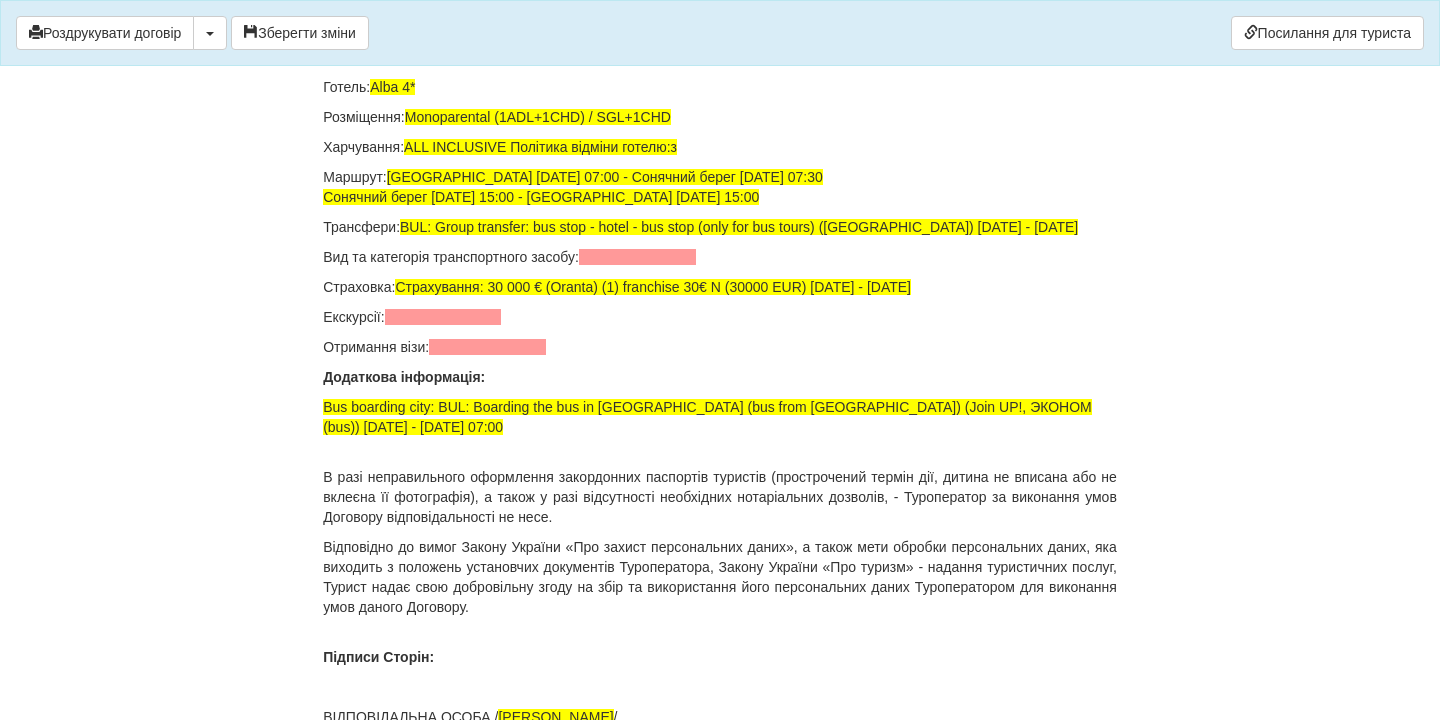 drag, startPoint x: 817, startPoint y: 258, endPoint x: 626, endPoint y: 258, distance: 191 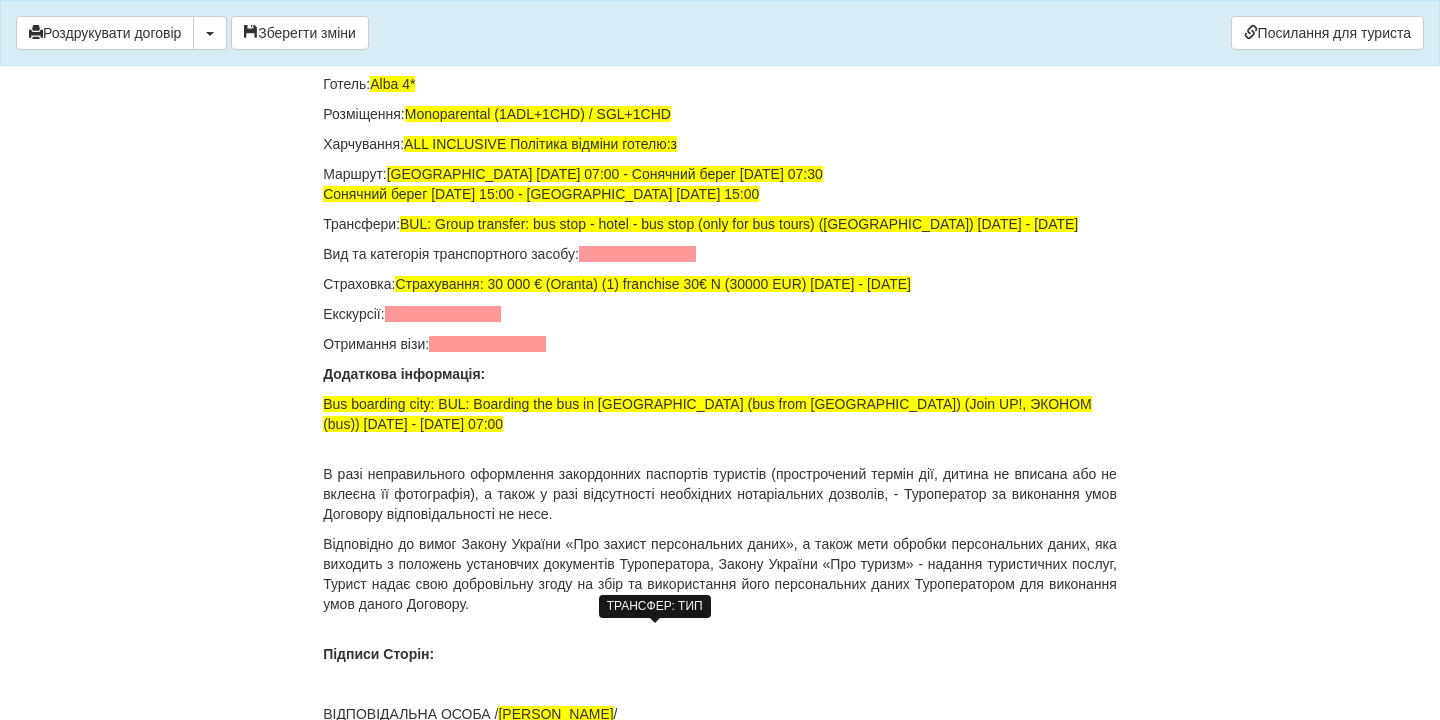 click at bounding box center (637, 254) 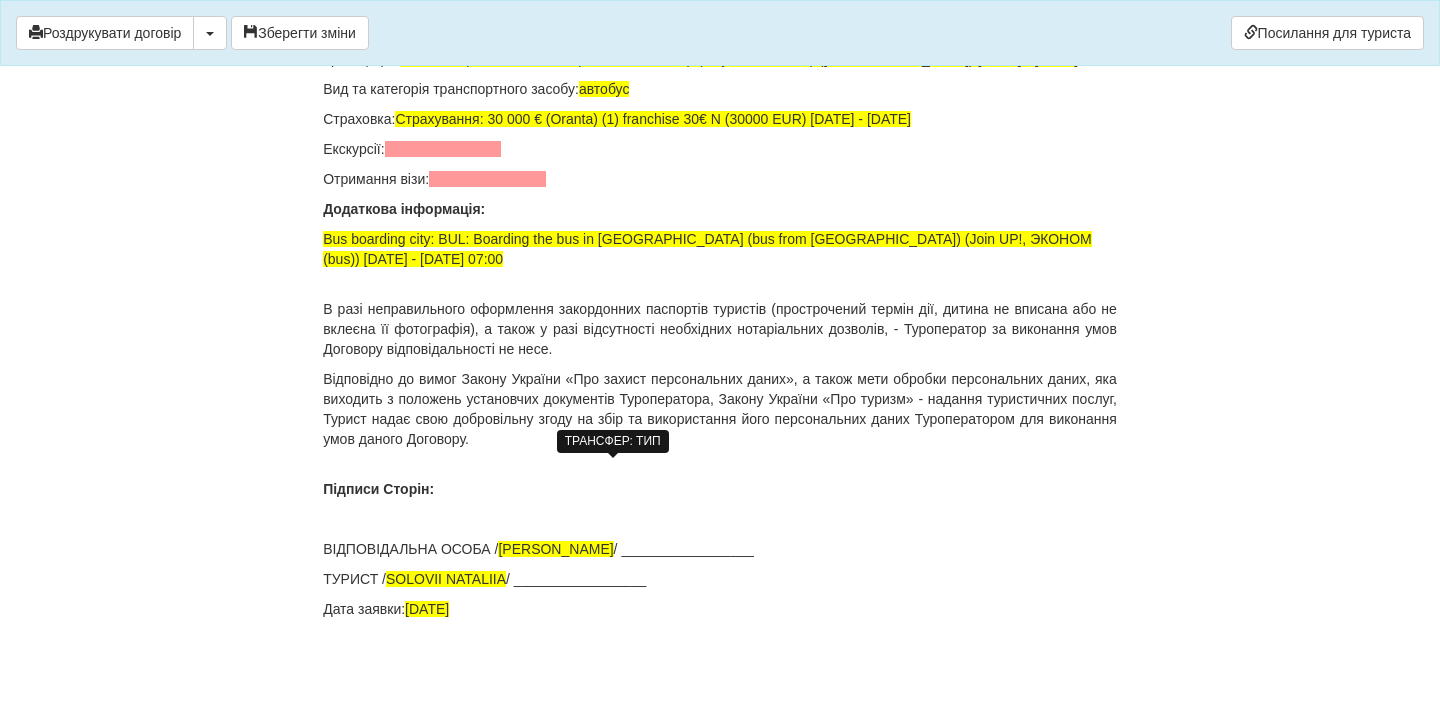 scroll, scrollTop: 13627, scrollLeft: 0, axis: vertical 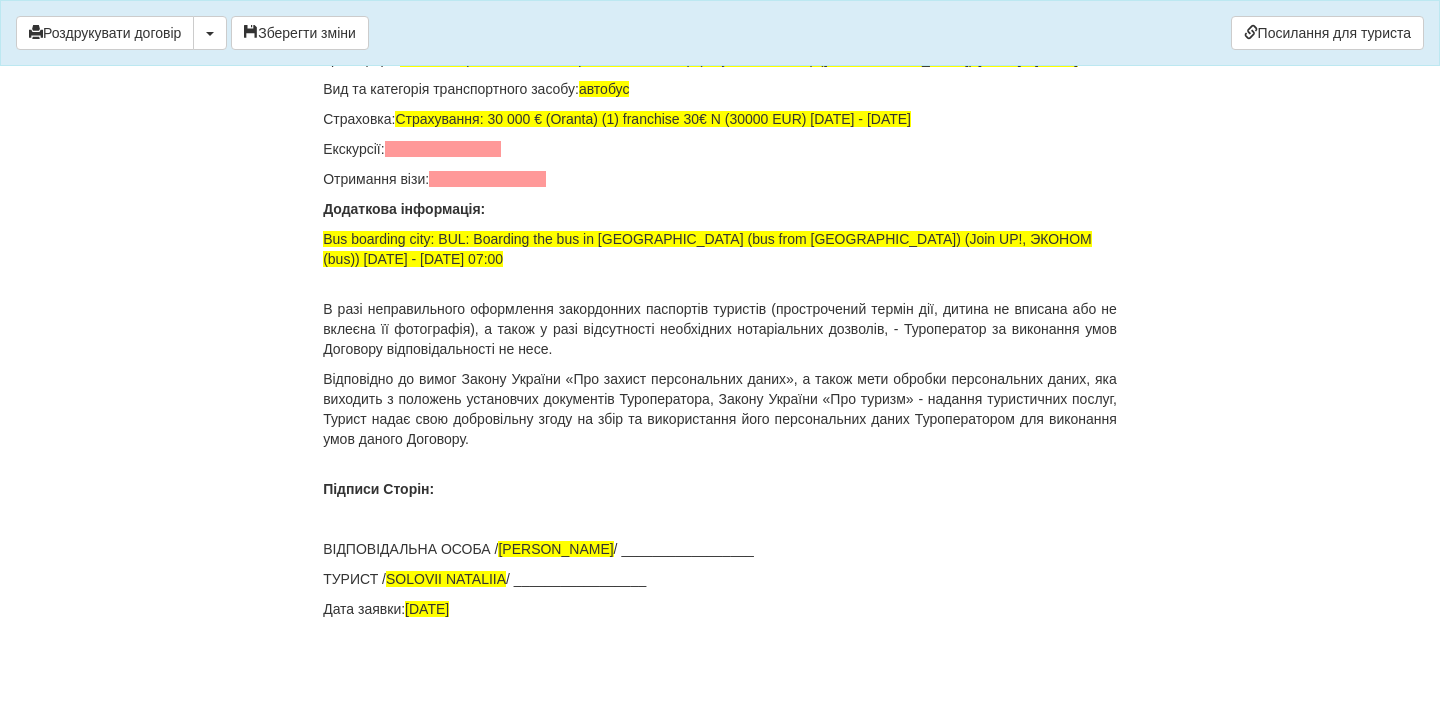 click on "Екскурсії:" at bounding box center [720, 149] 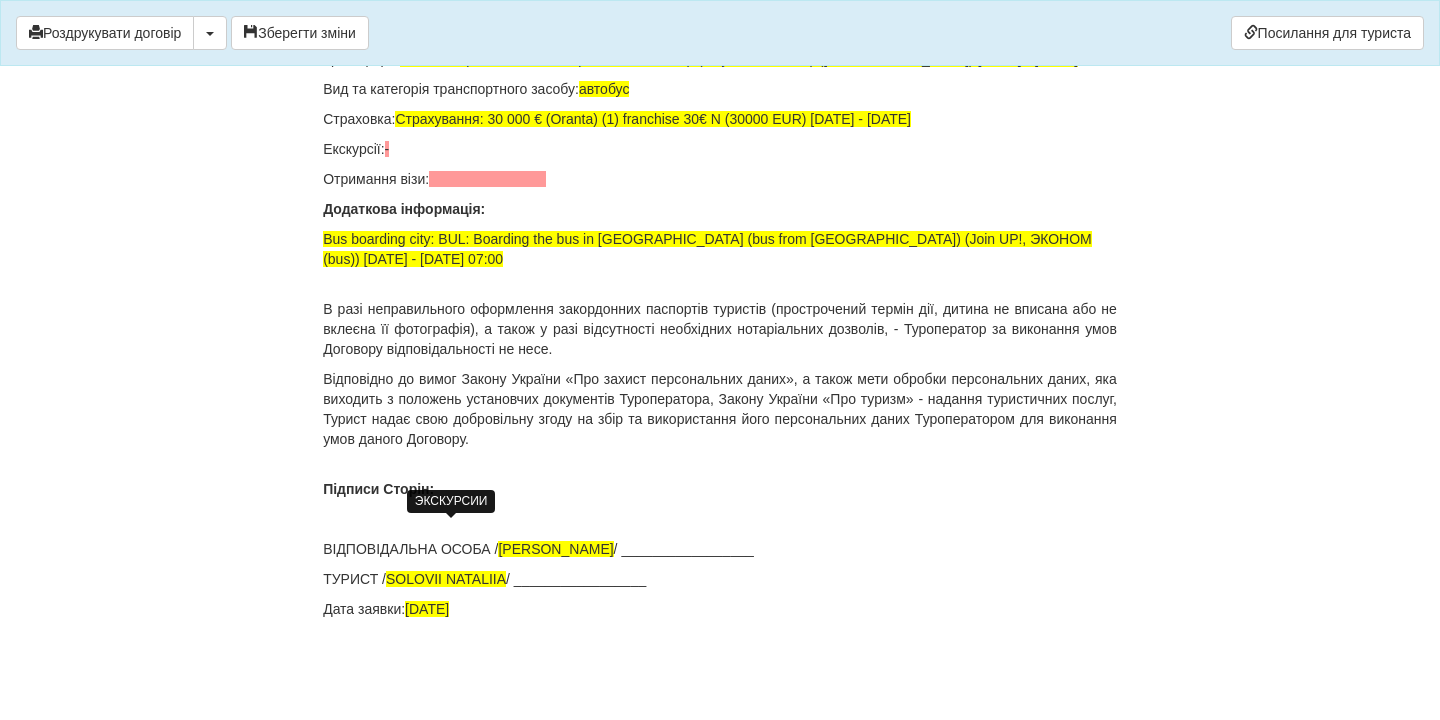 click on "-" at bounding box center (387, 149) 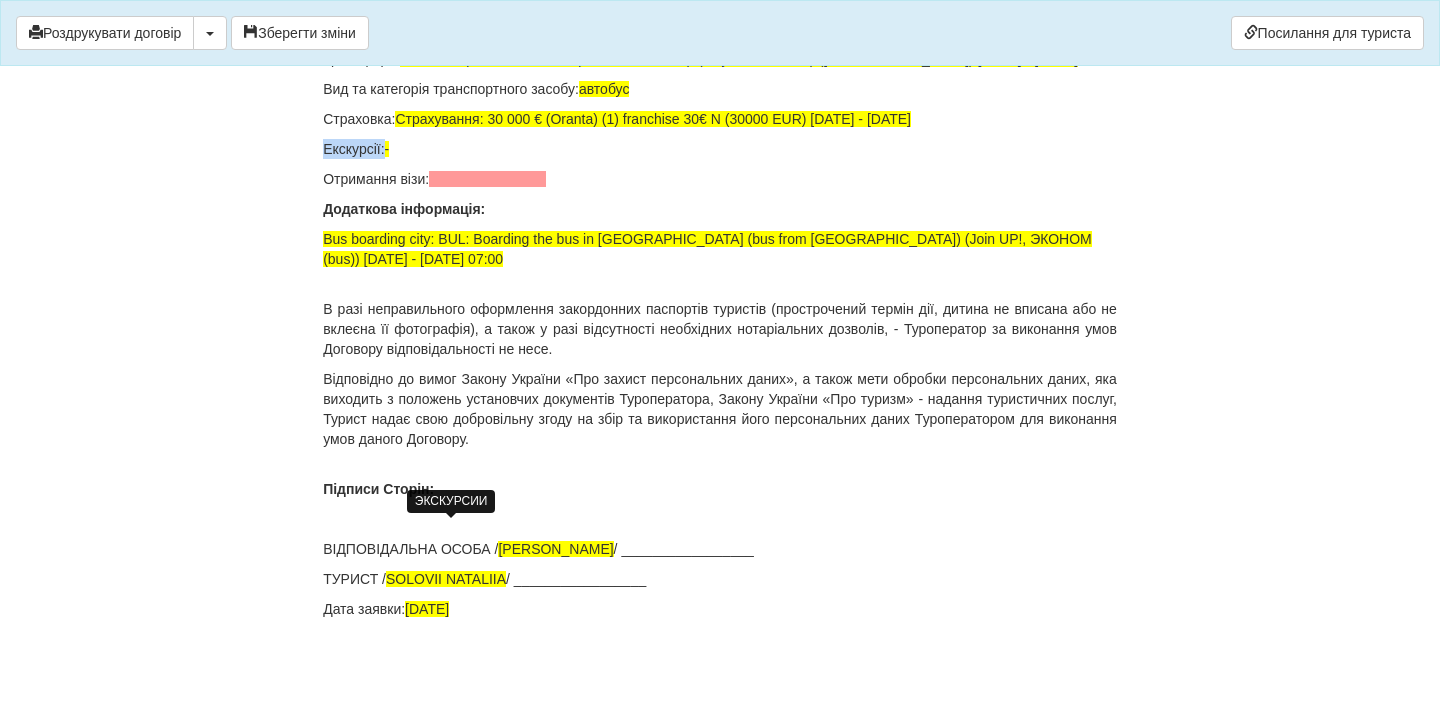 click on "-" at bounding box center [387, 149] 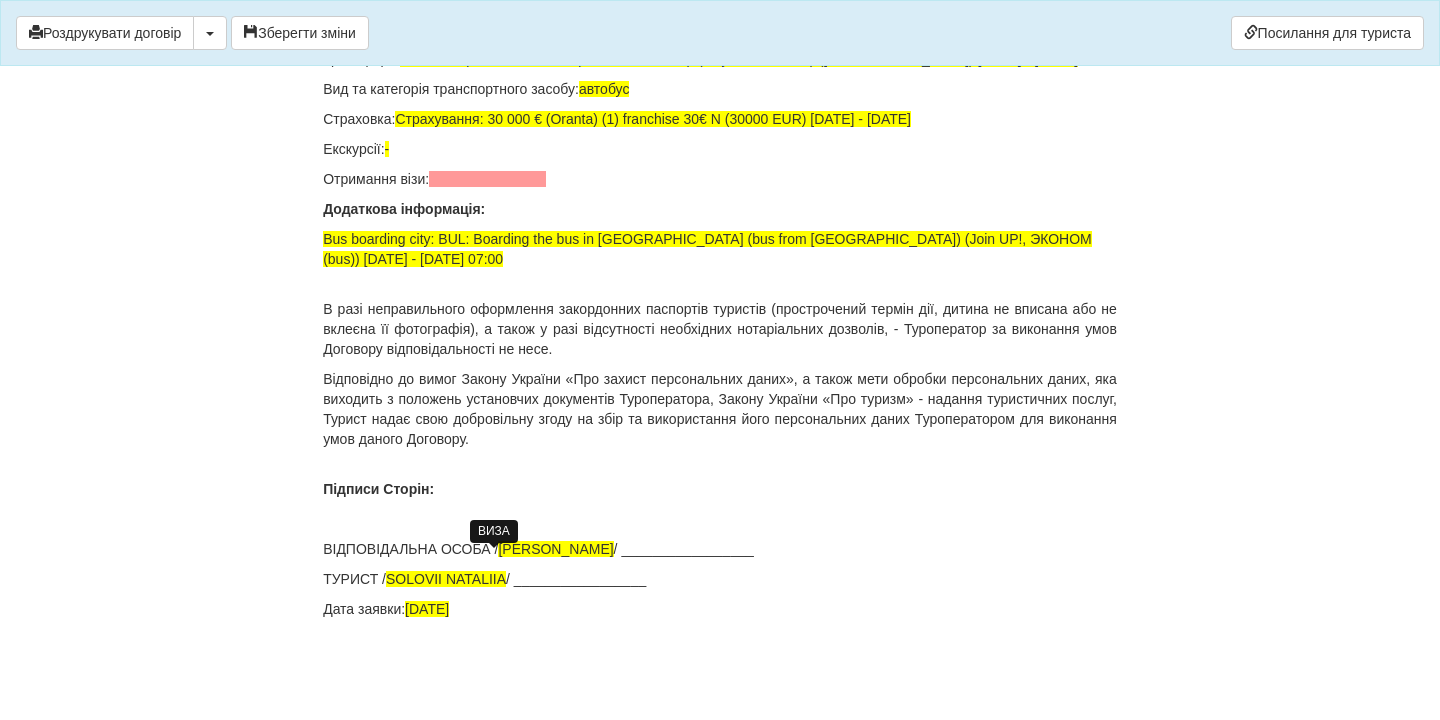 click at bounding box center (487, 179) 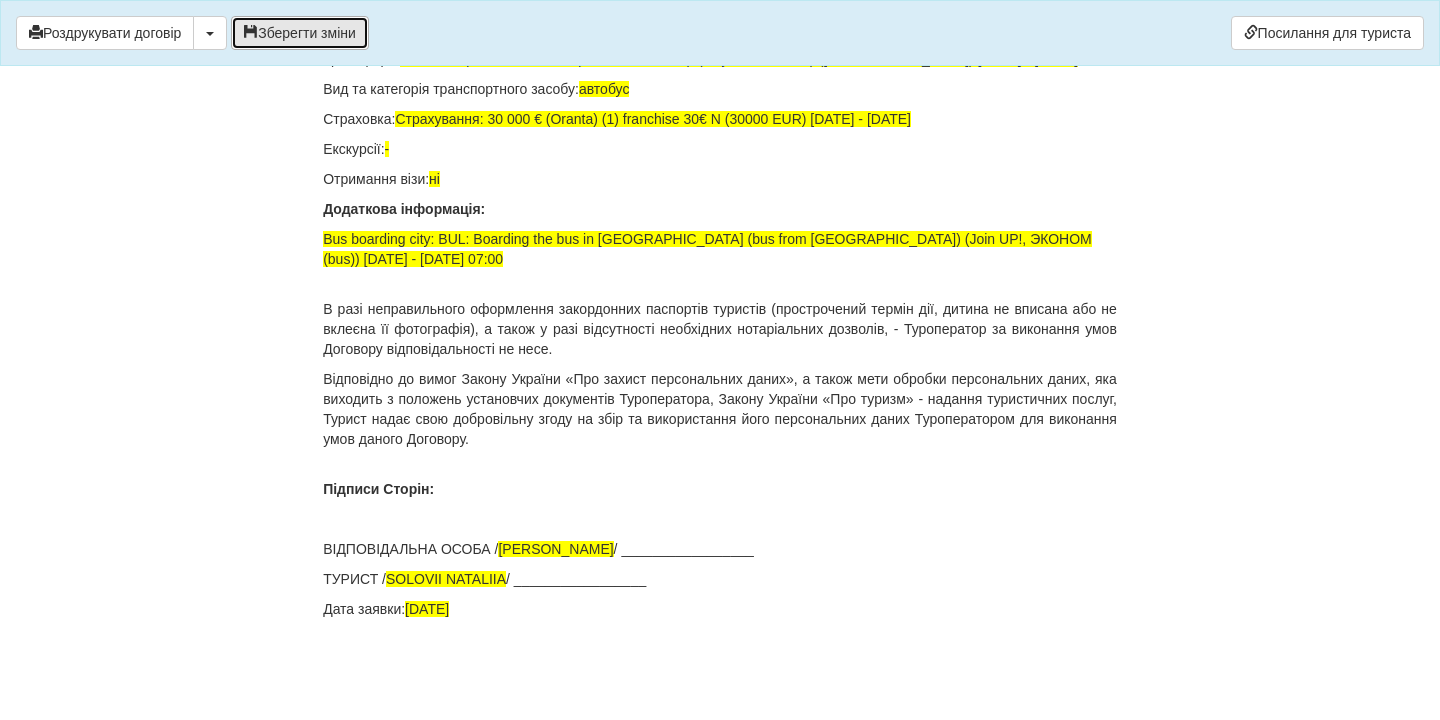 click on "Зберегти зміни" at bounding box center (300, 33) 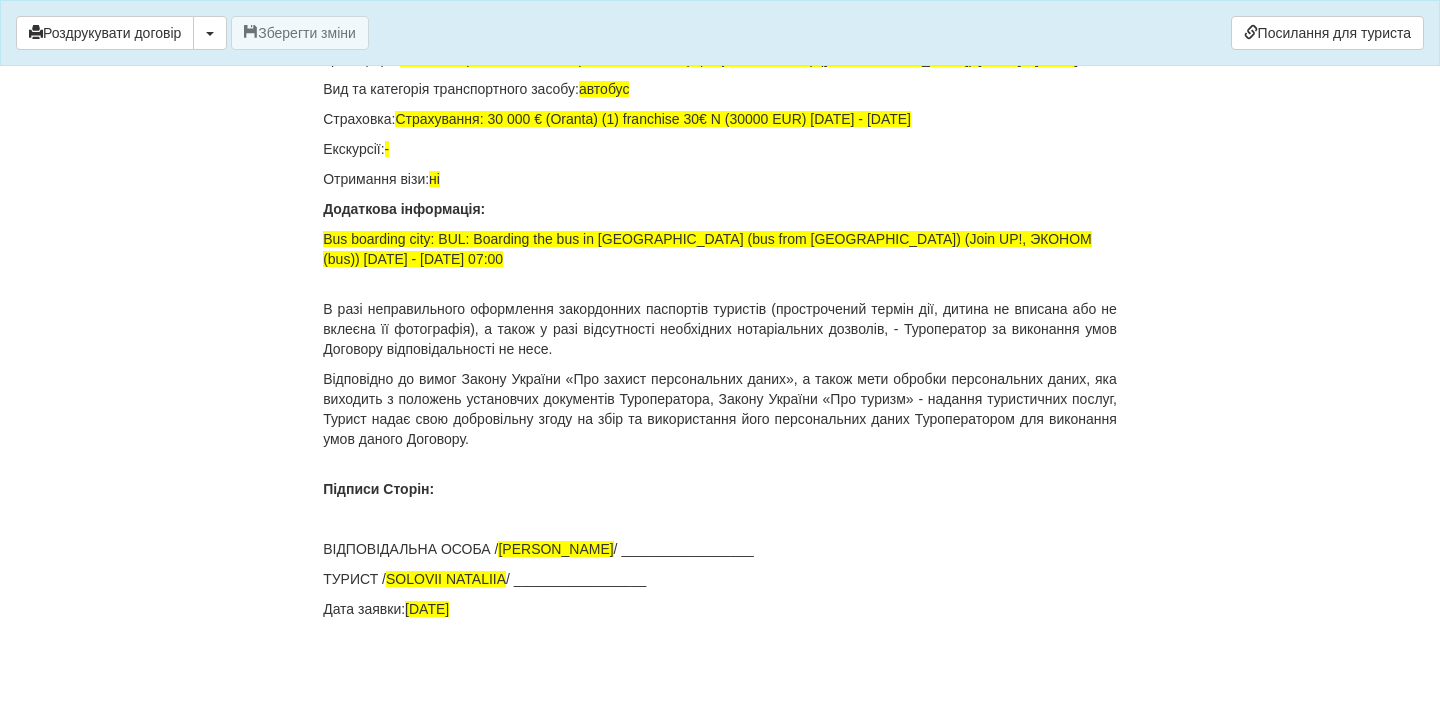 scroll, scrollTop: 13975, scrollLeft: 0, axis: vertical 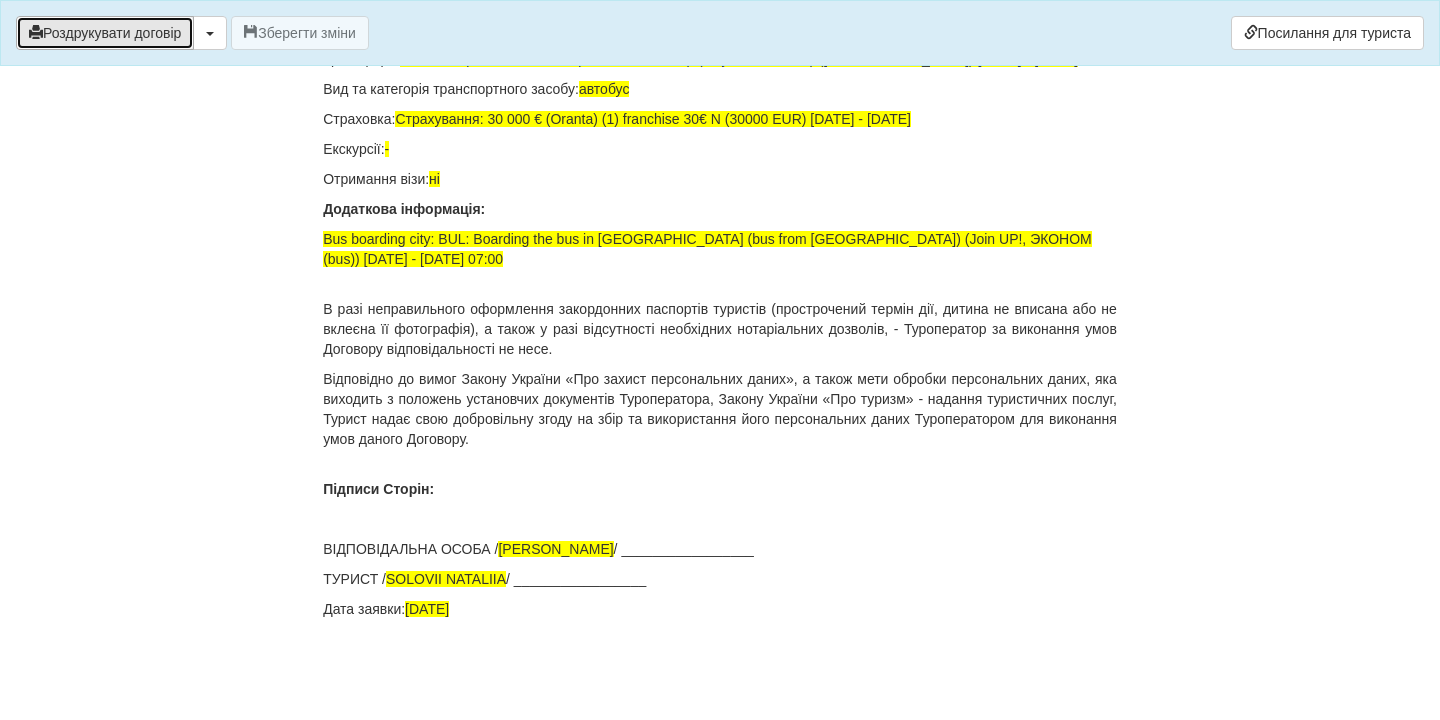 click on "Роздрукувати договір" at bounding box center (105, 33) 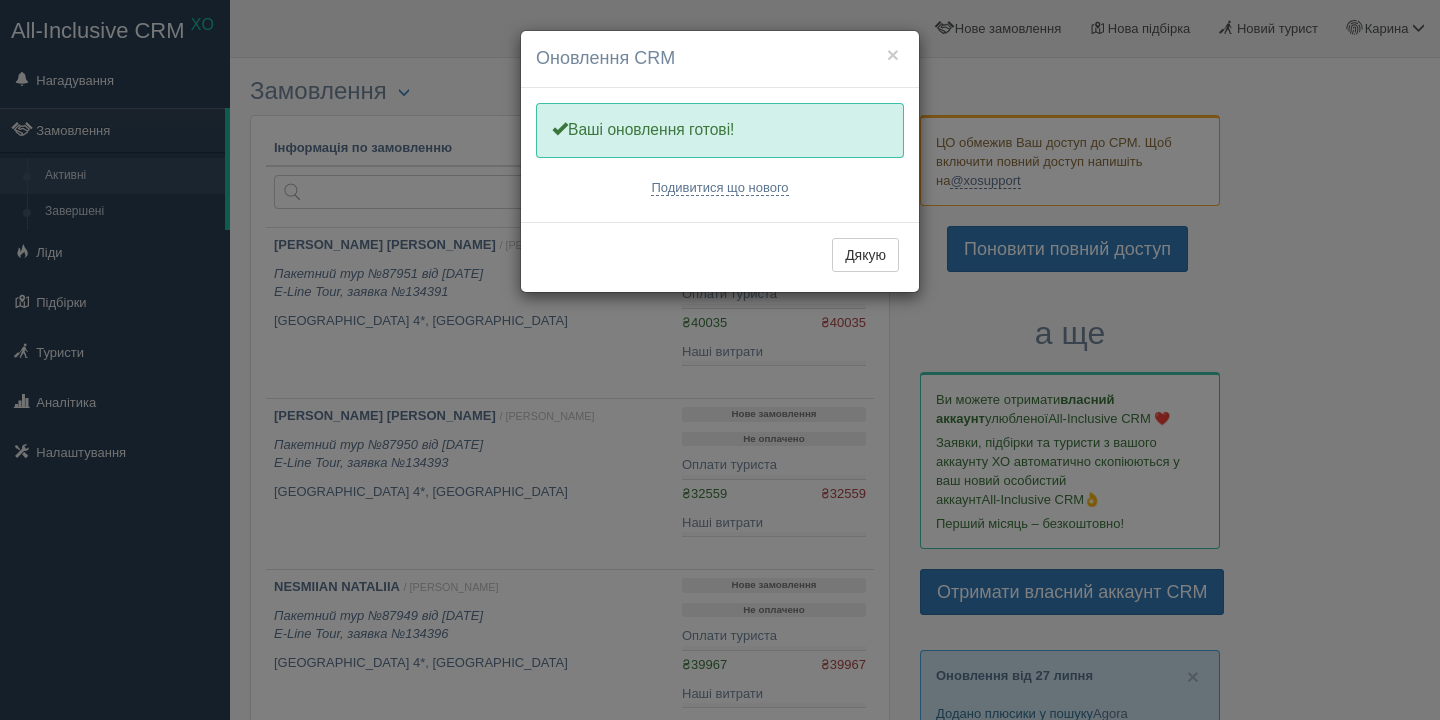 scroll, scrollTop: 0, scrollLeft: 0, axis: both 